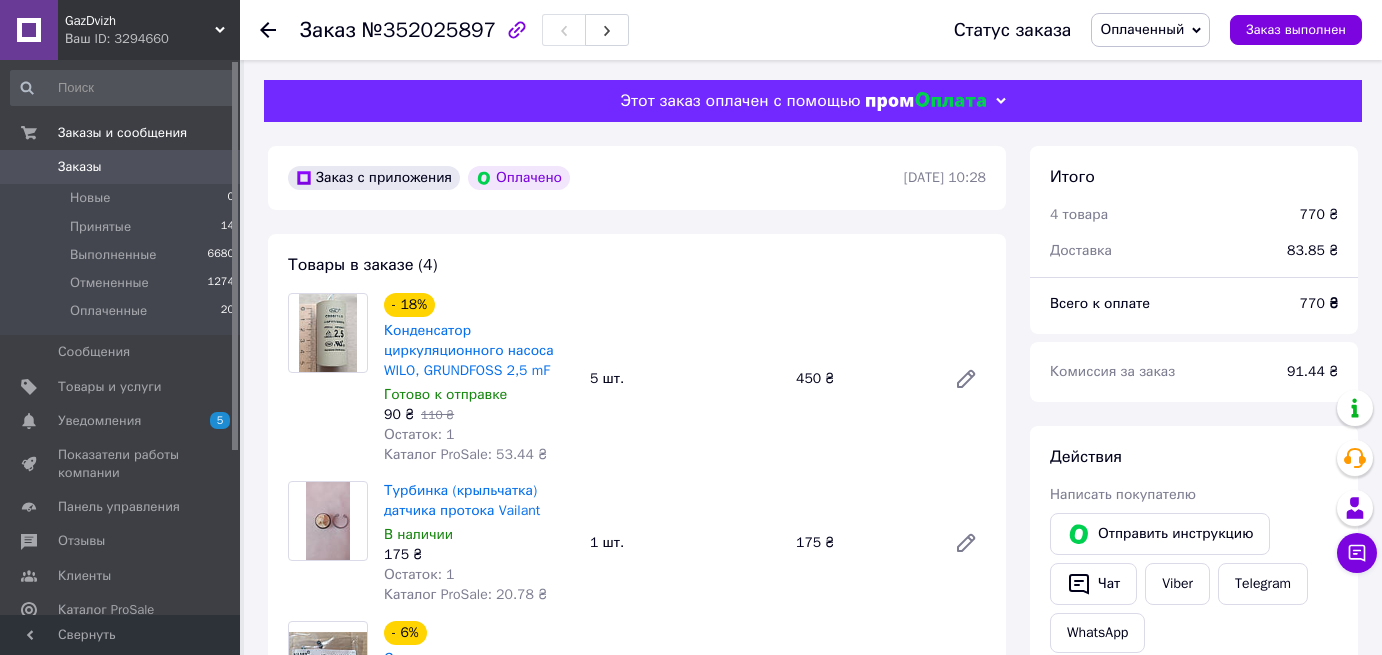 scroll, scrollTop: 900, scrollLeft: 0, axis: vertical 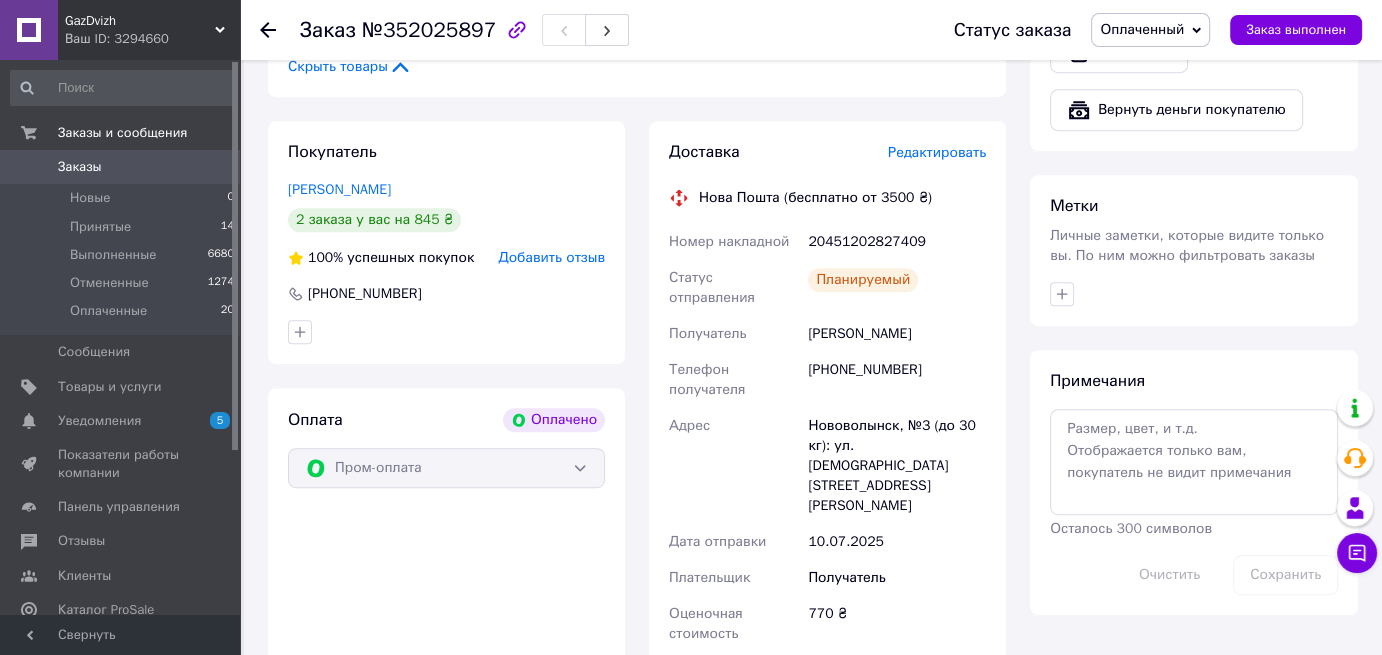 click on "Заказы" at bounding box center (80, 167) 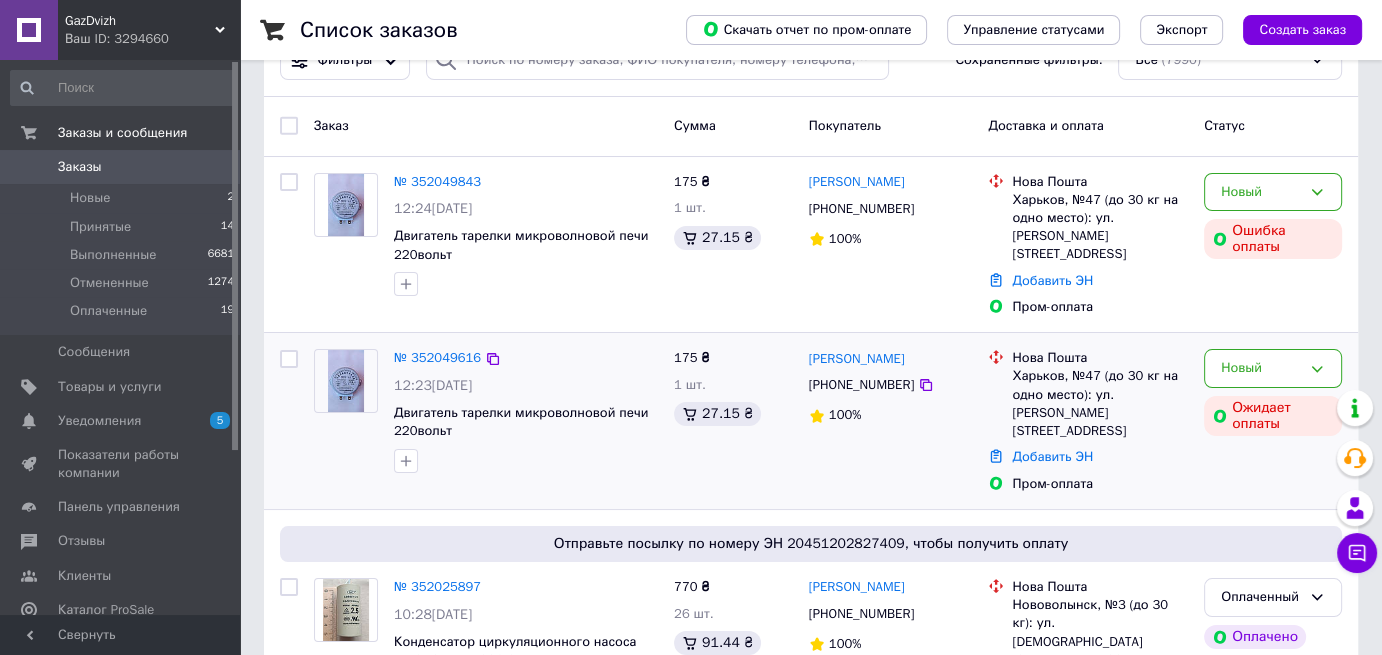 scroll, scrollTop: 0, scrollLeft: 0, axis: both 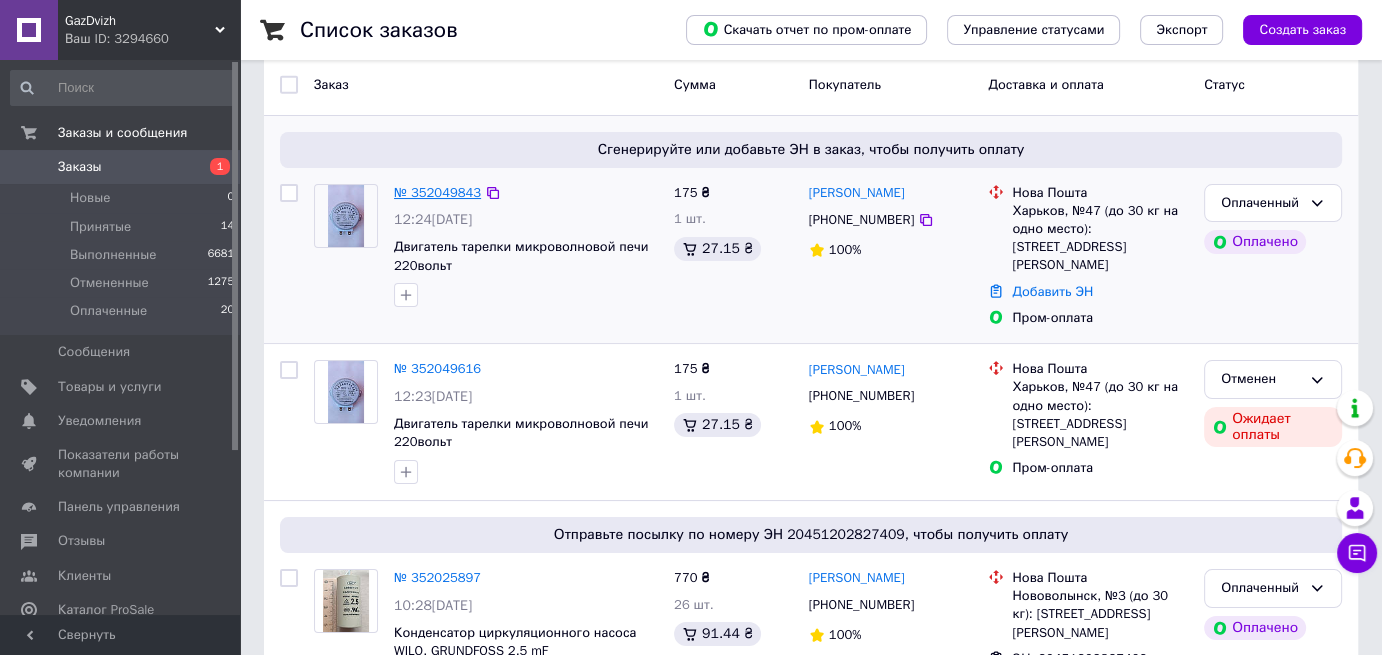 click on "№ 352049843" at bounding box center [437, 192] 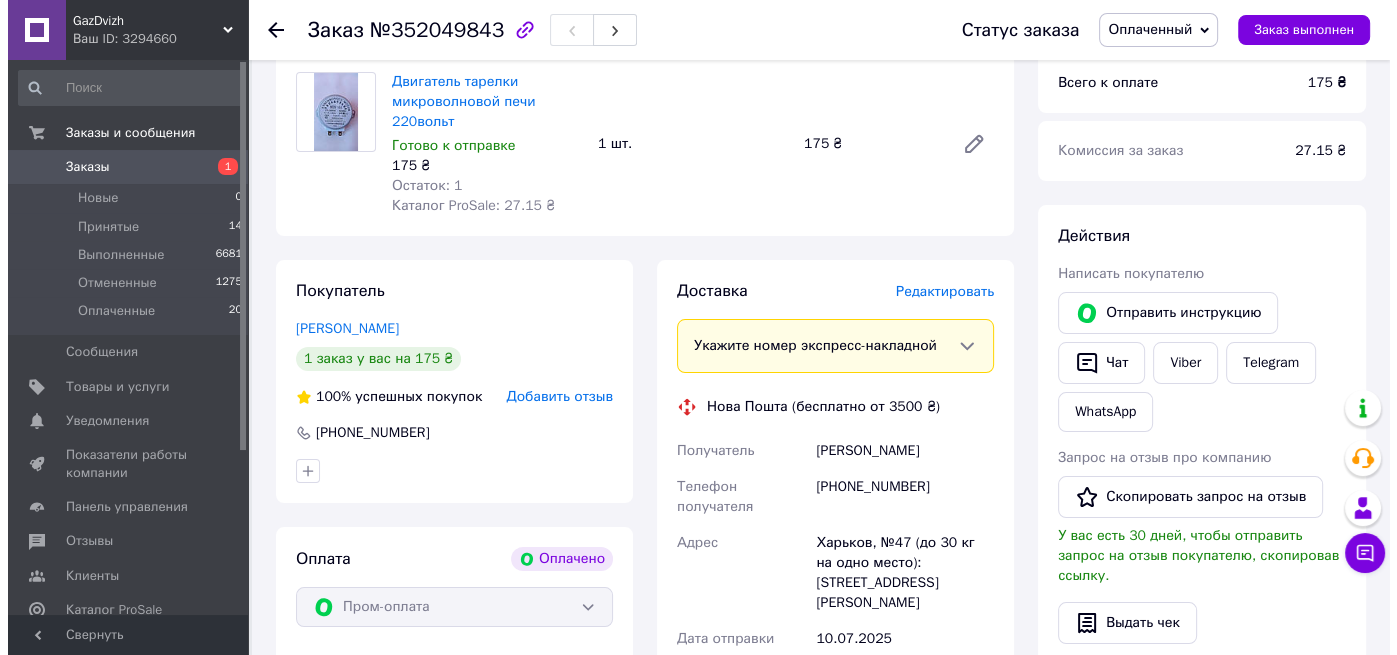 scroll, scrollTop: 200, scrollLeft: 0, axis: vertical 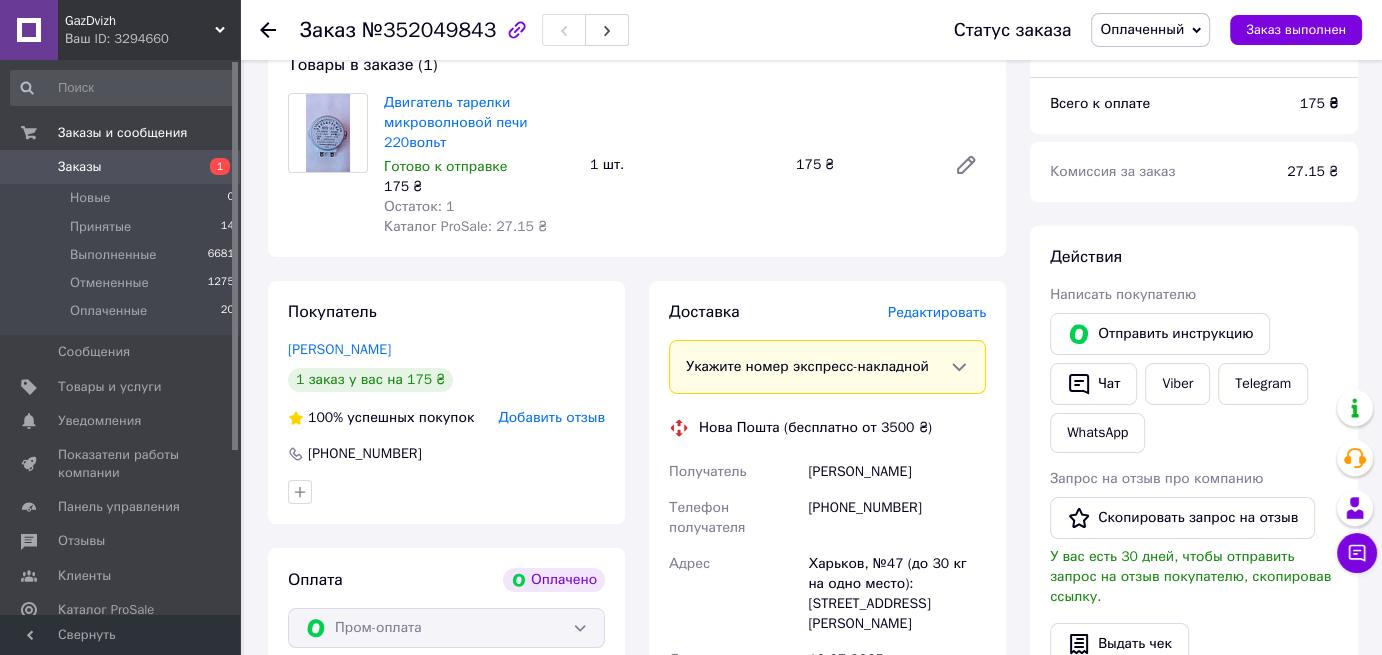 click on "Редактировать" at bounding box center (937, 312) 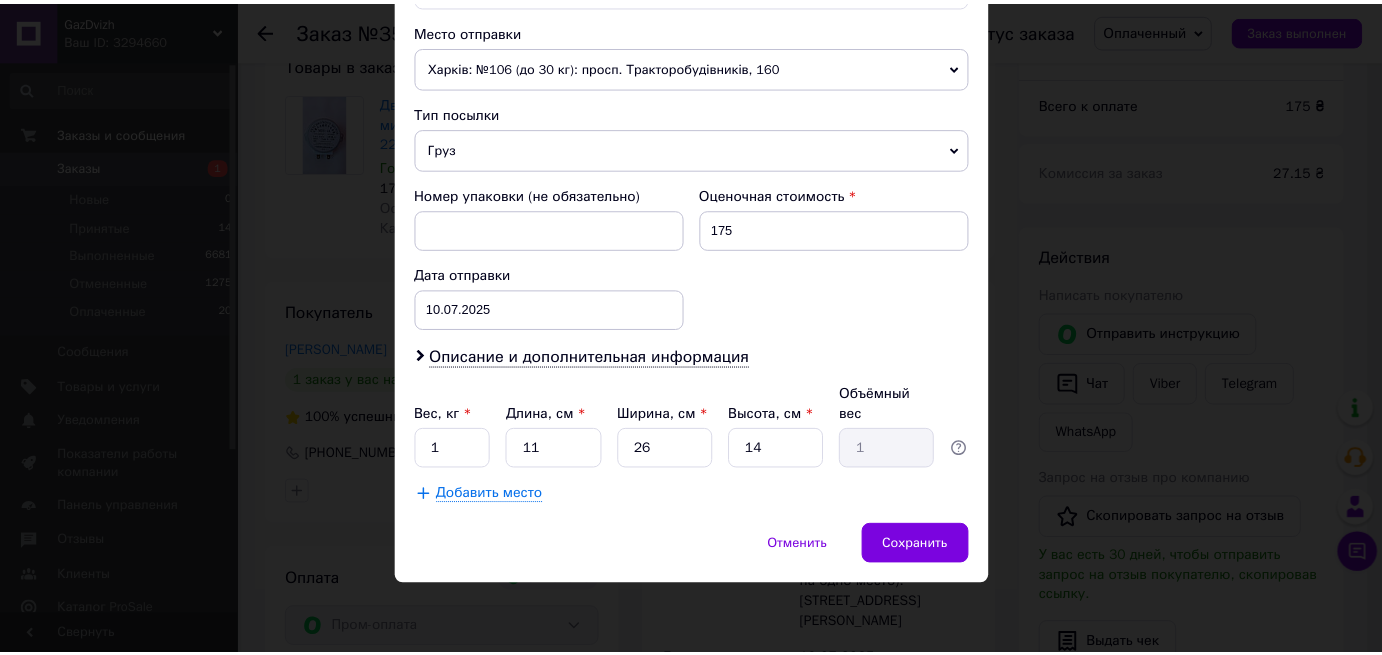 scroll, scrollTop: 831, scrollLeft: 0, axis: vertical 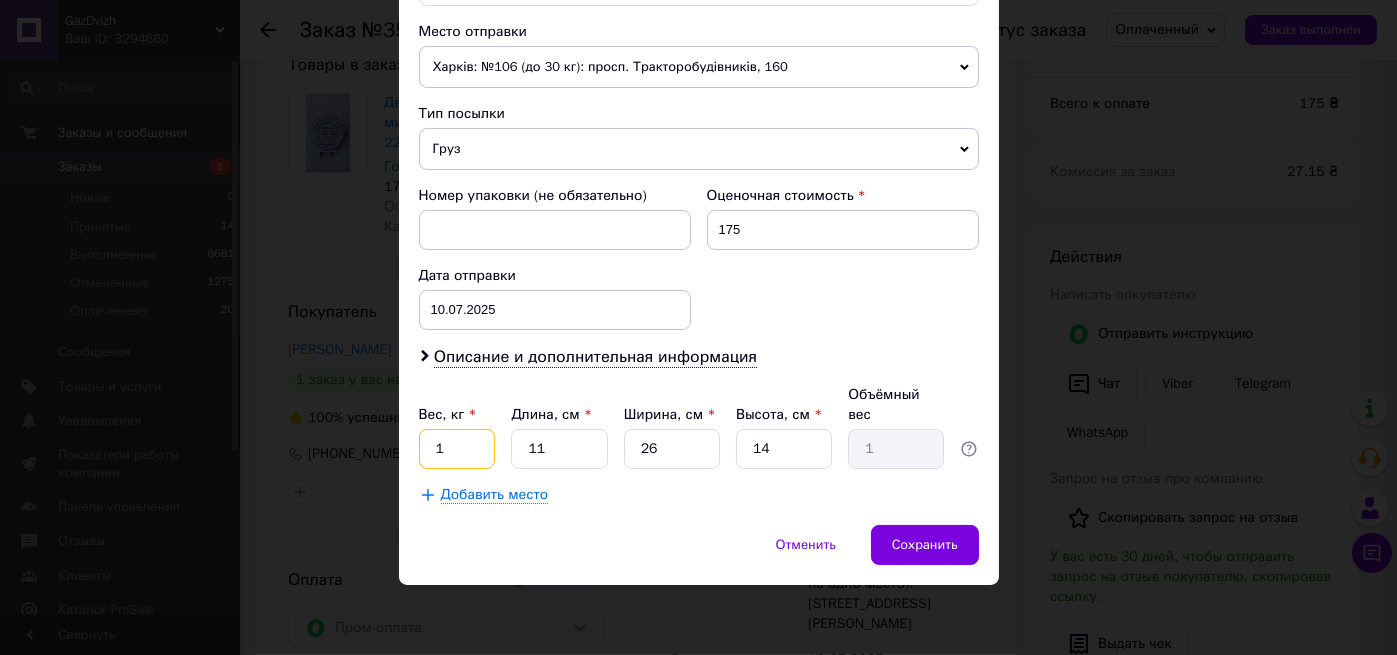 click on "1" at bounding box center [457, 449] 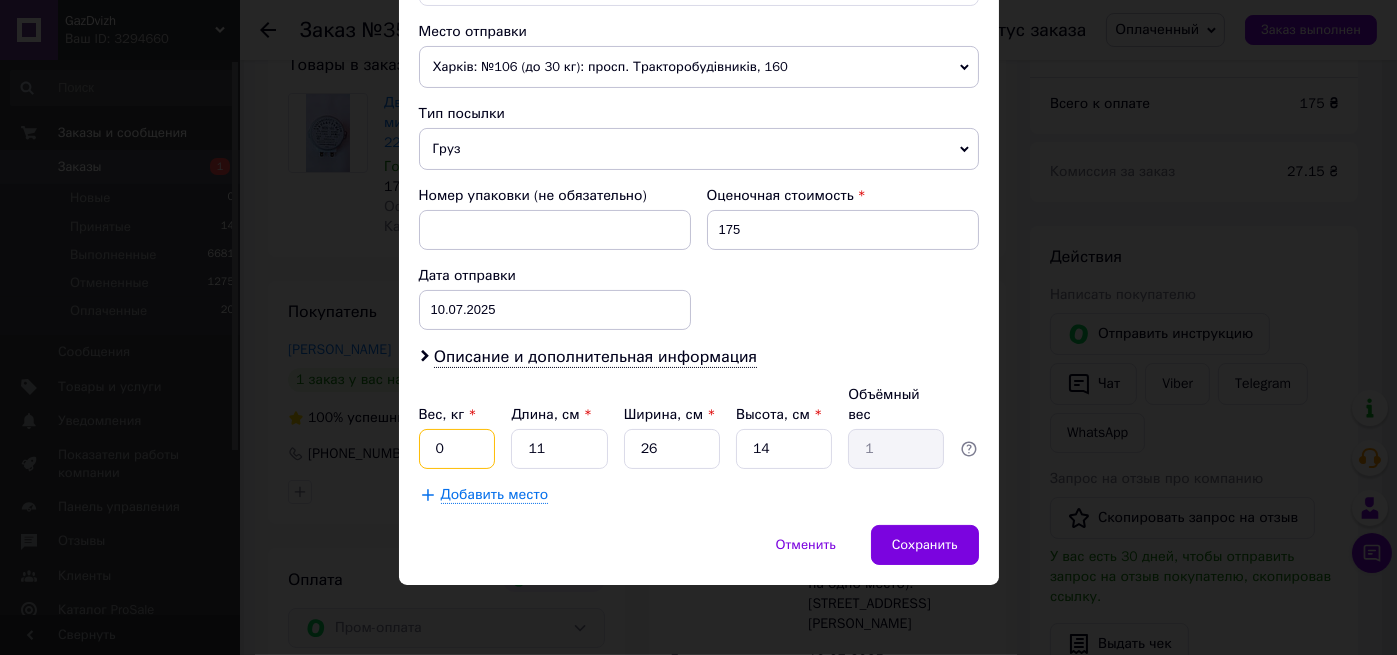 type on "0.2" 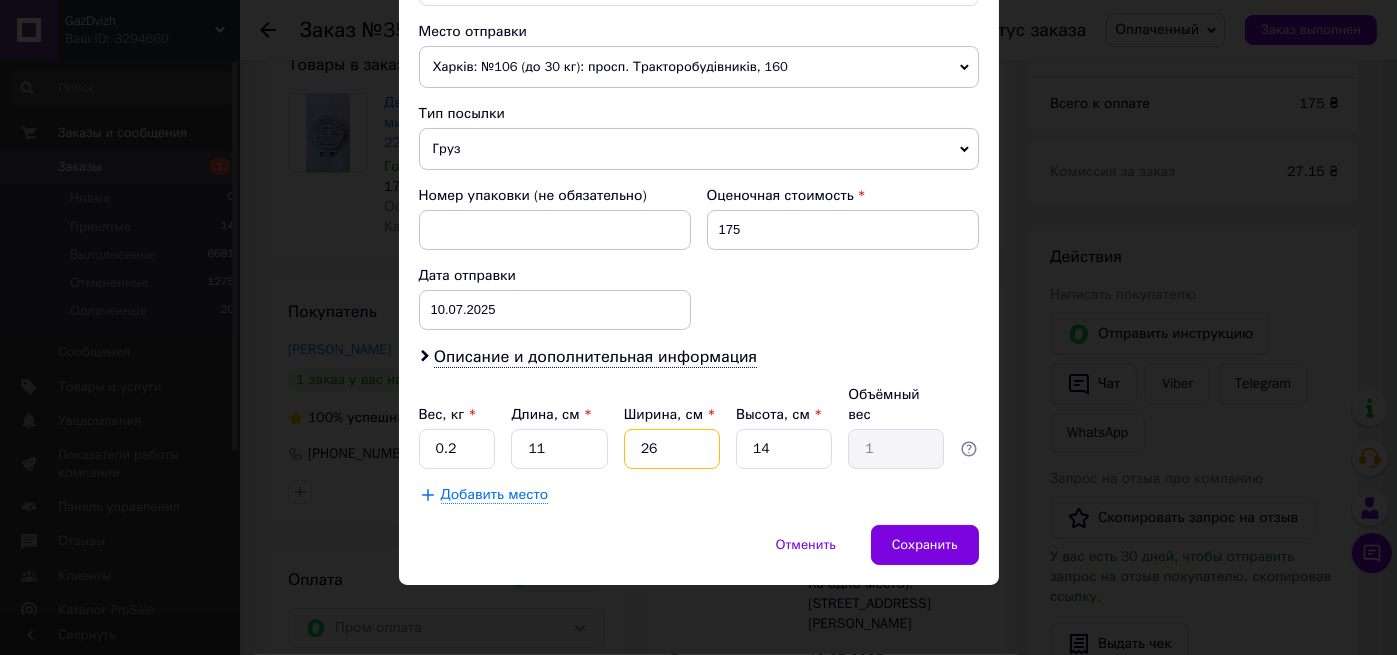 click on "26" at bounding box center [672, 449] 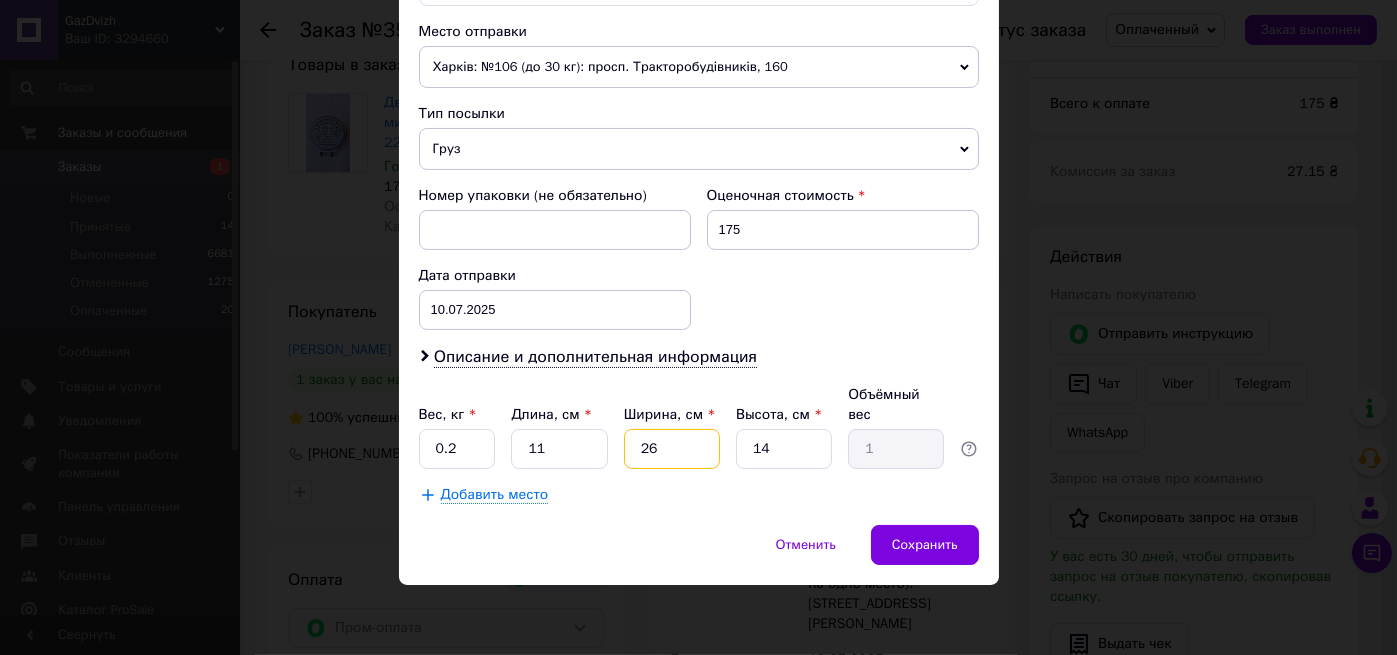 type on "2" 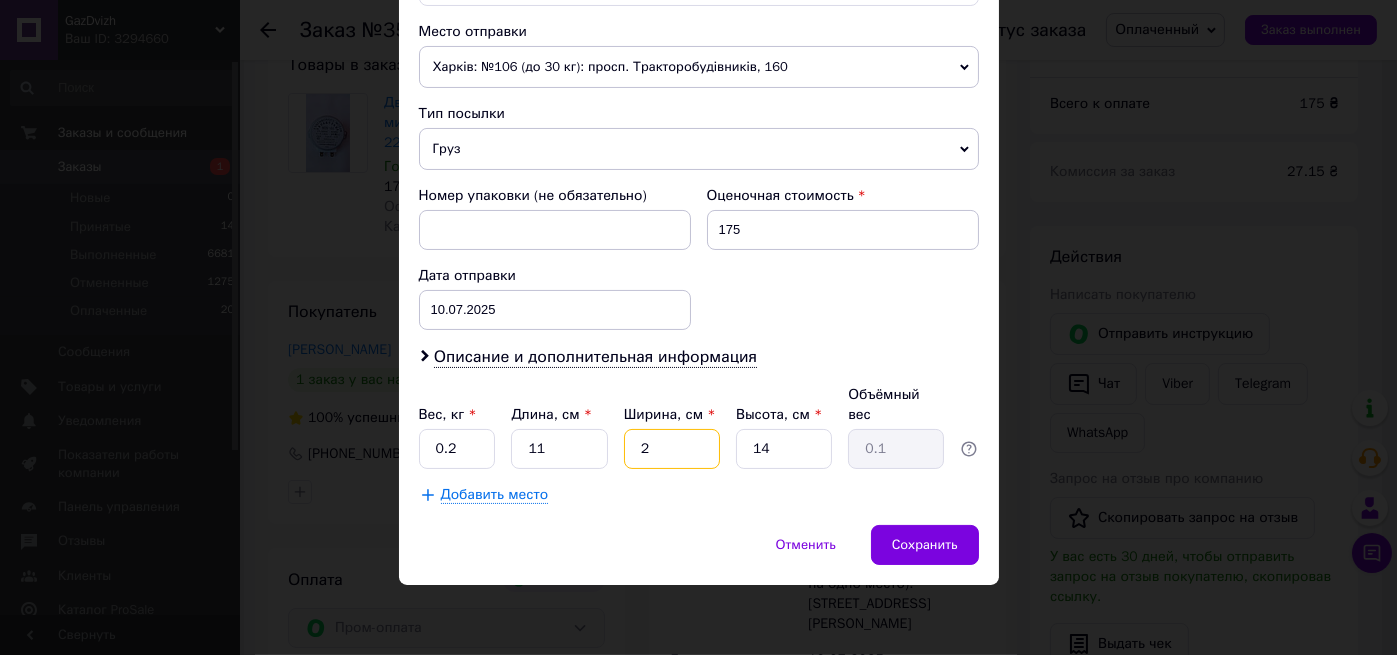 type 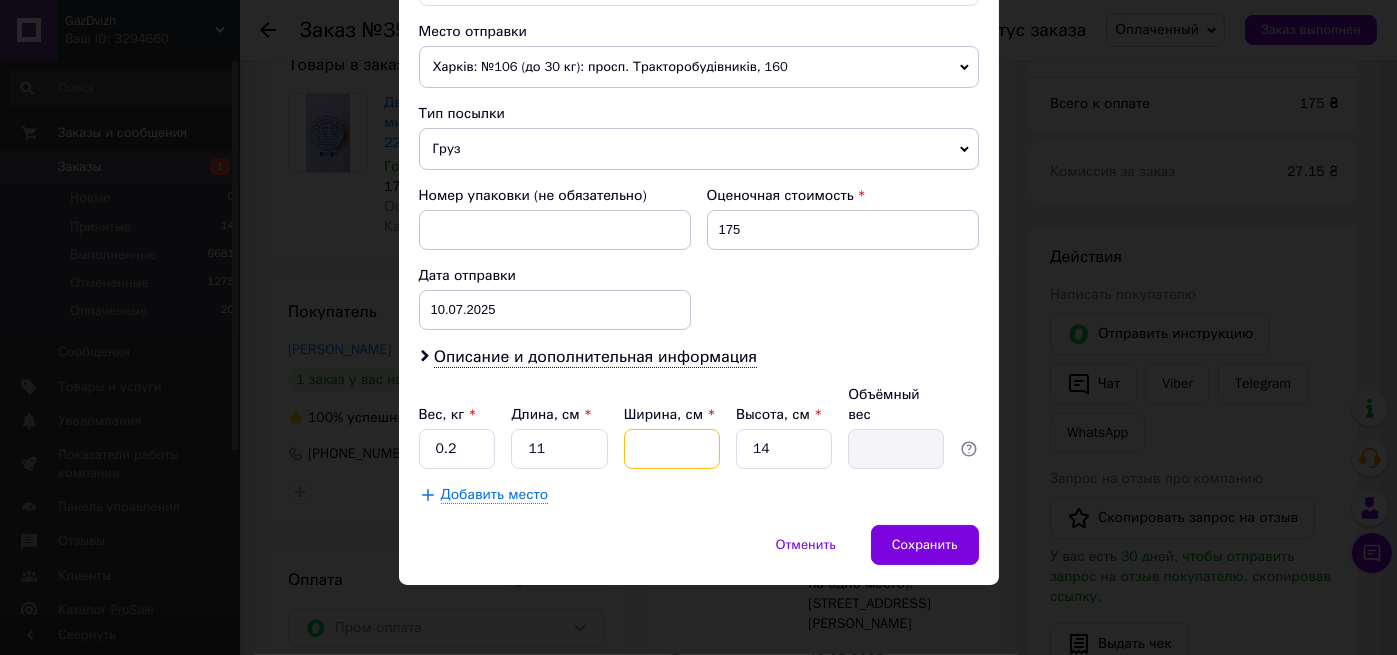 type on "1" 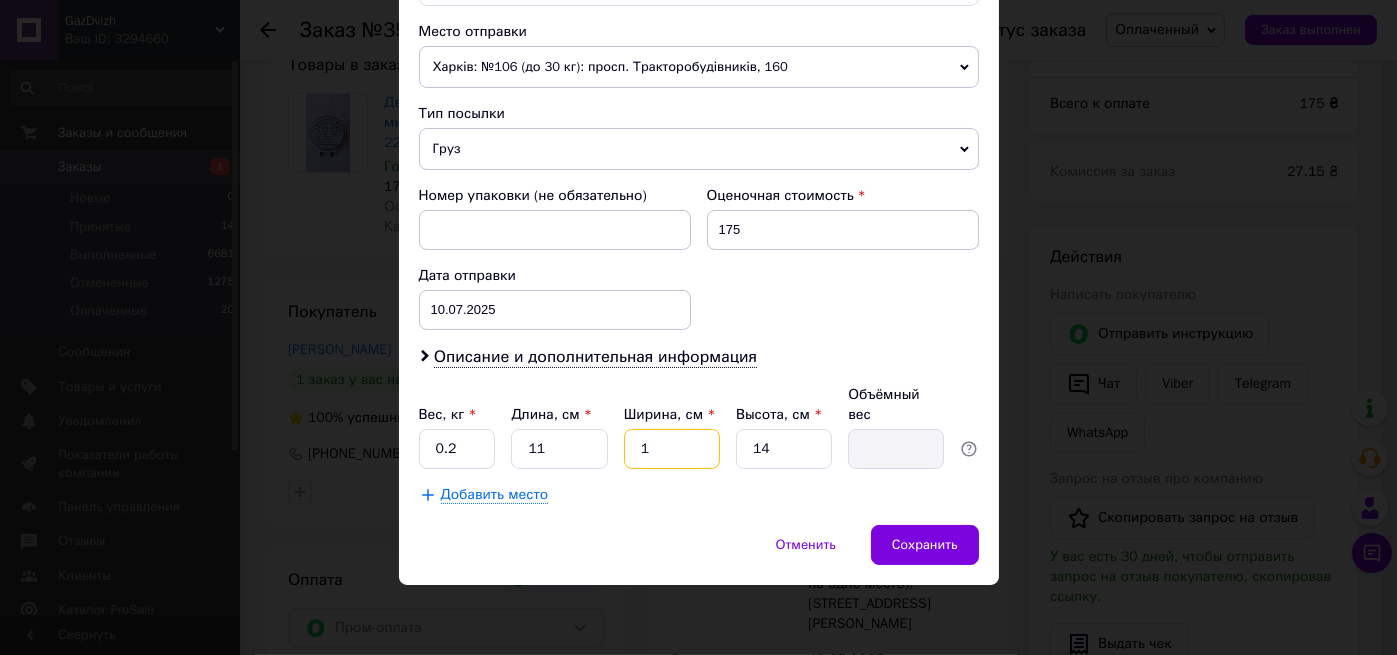 type on "0.1" 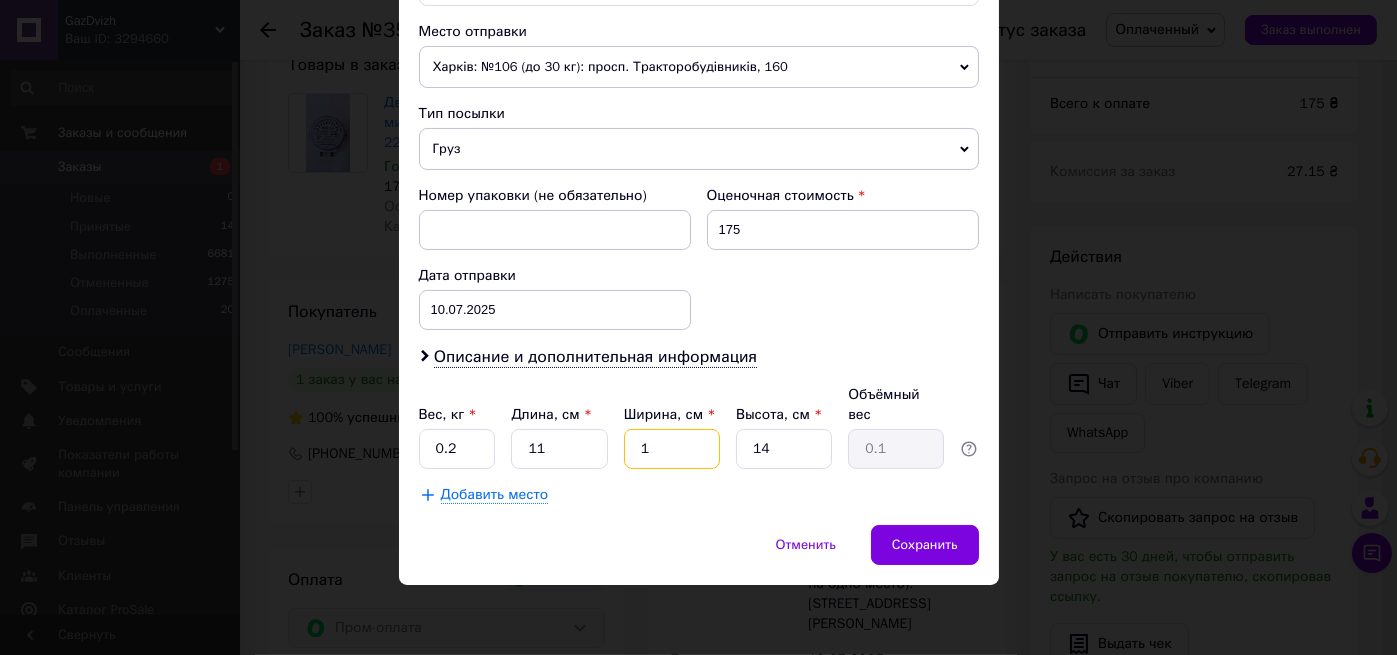 type on "15" 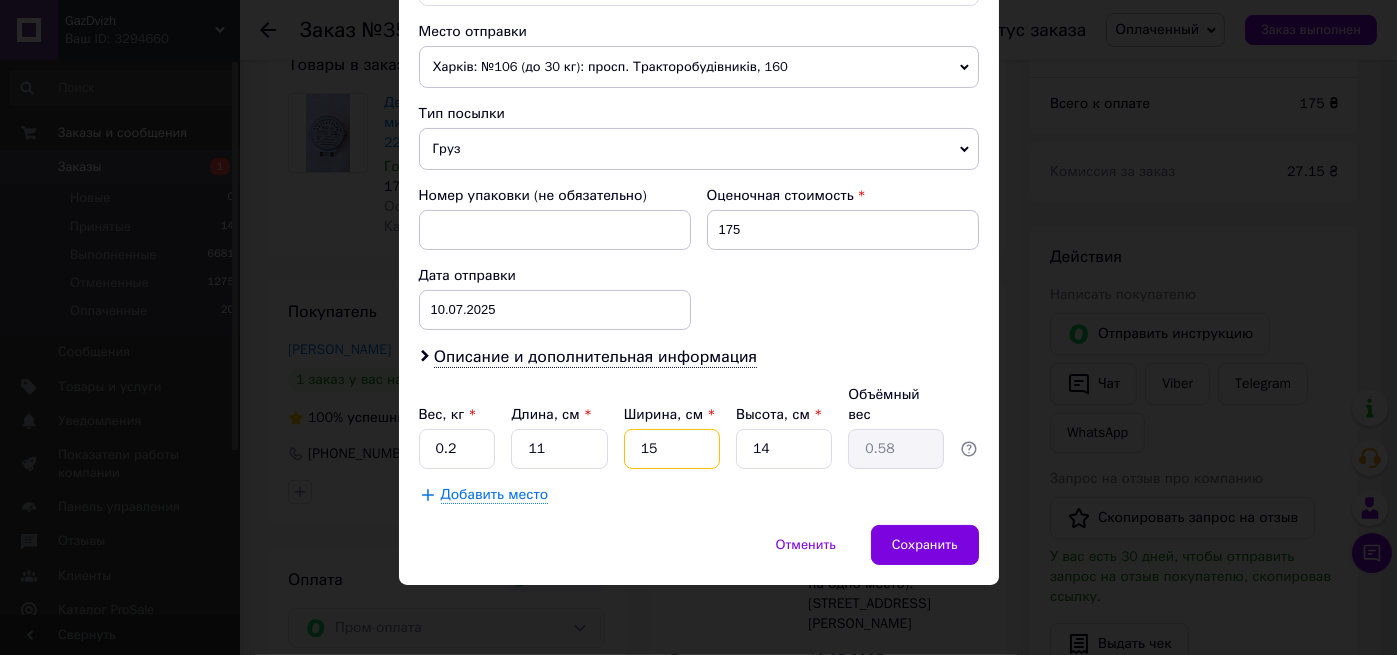 type on "15" 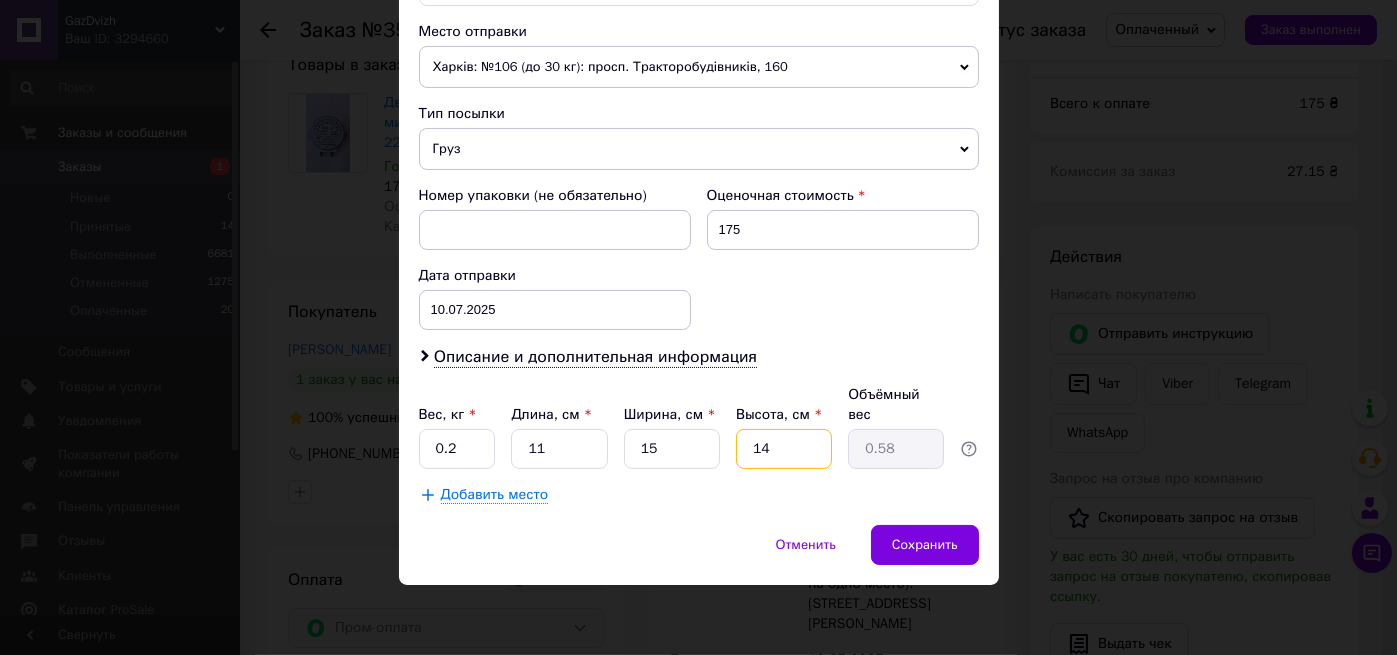click on "14" at bounding box center [784, 449] 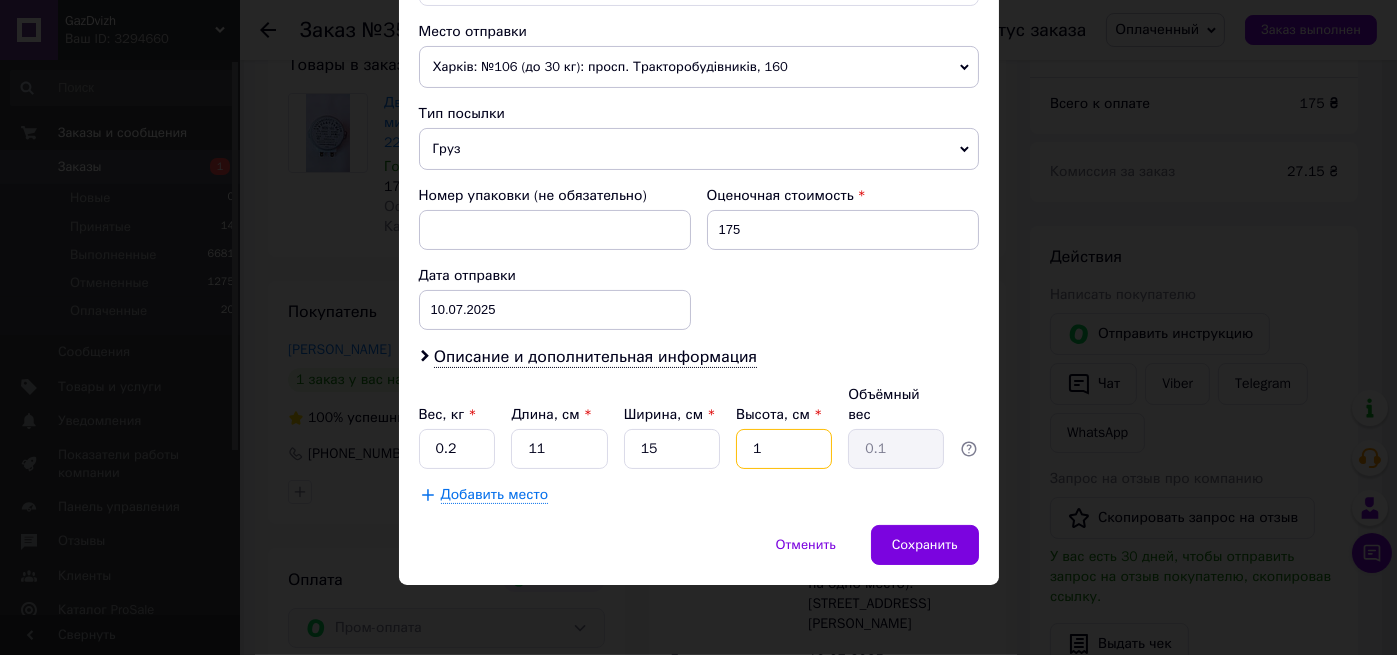 type 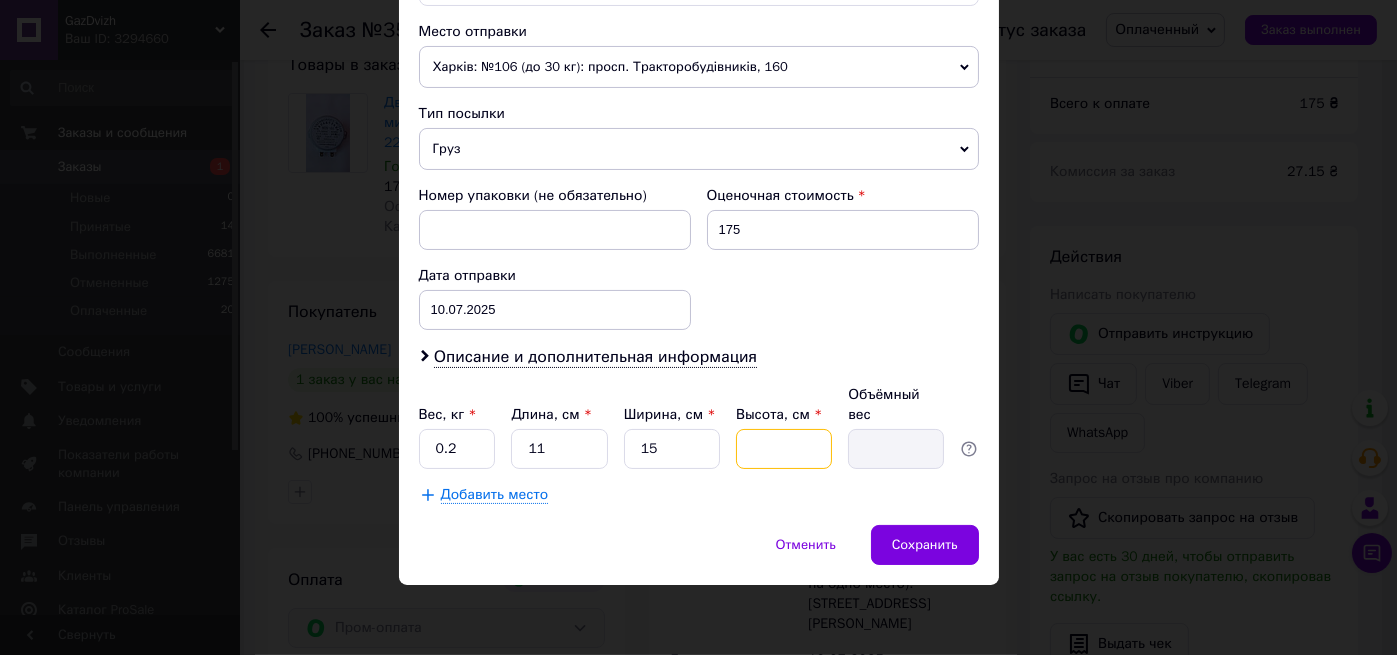 type on "4" 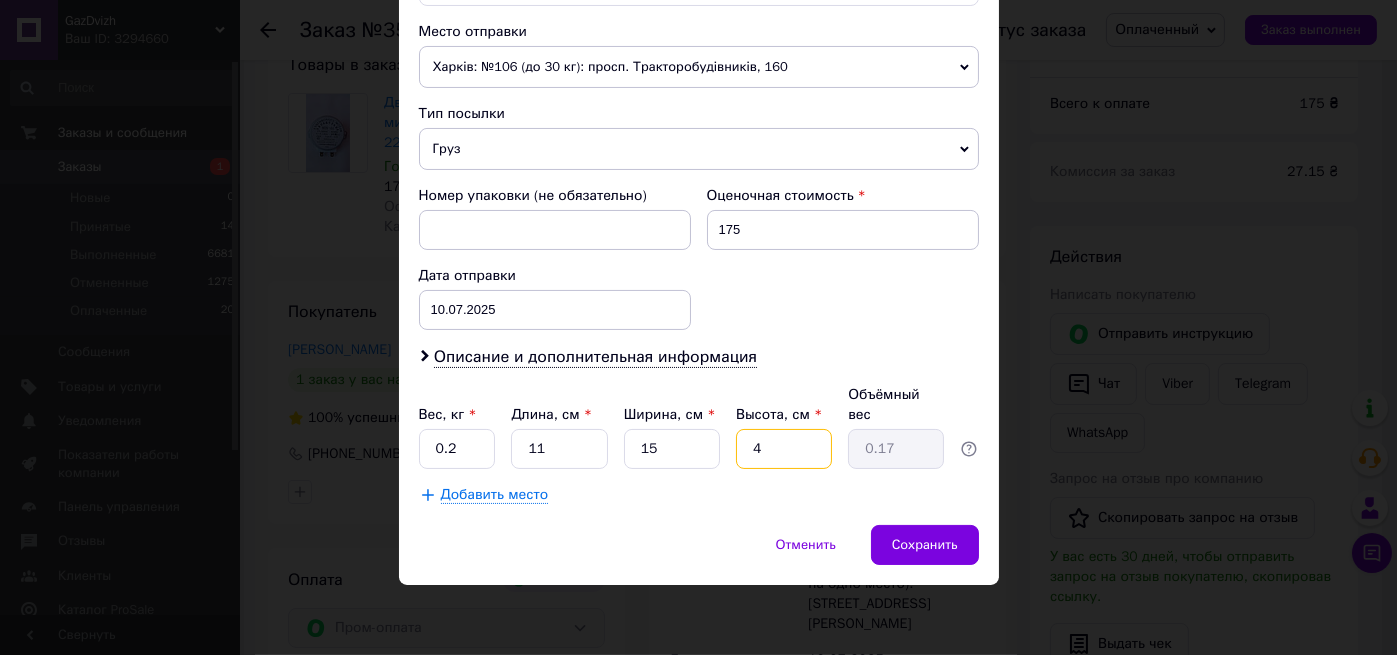 type on "4" 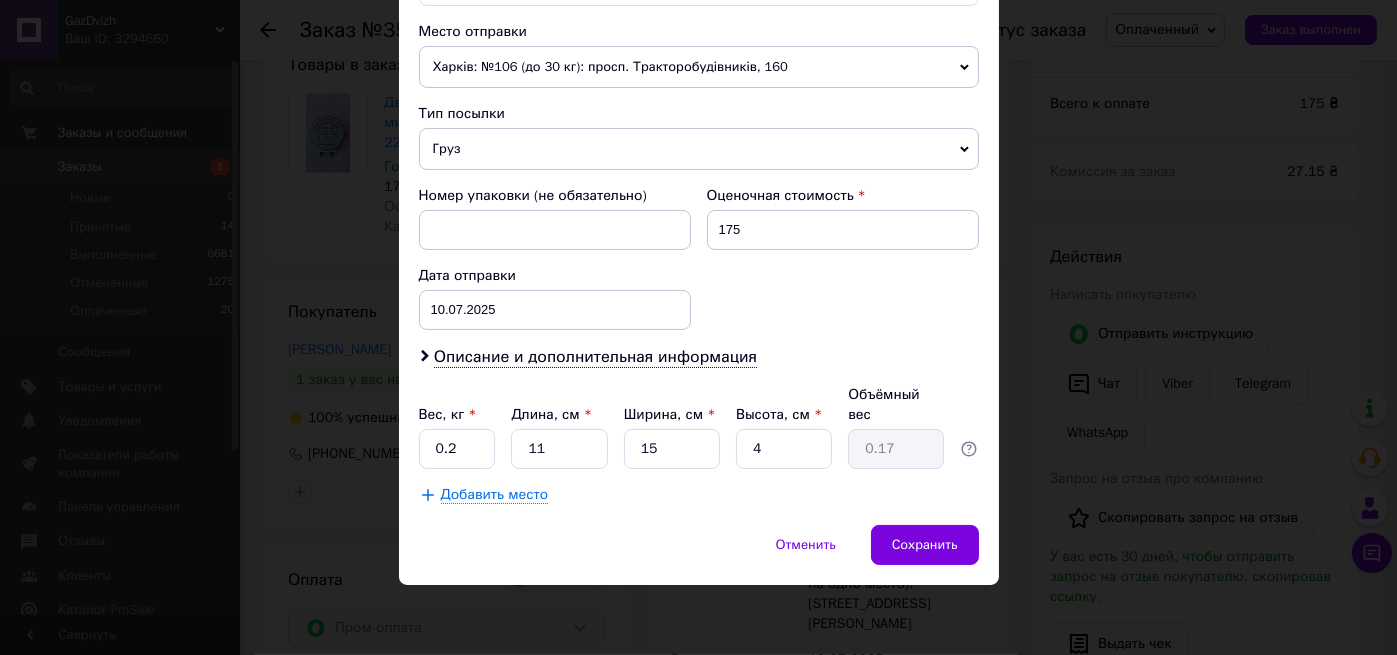 click on "Способ доставки Нова Пошта (бесплатно от 3500 ₴) Плательщик Получатель Отправитель Фамилия получателя [PERSON_NAME] Имя получателя [PERSON_NAME] Отчество получателя Телефон получателя [PHONE_NUMBER] Тип доставки В отделении Курьером В почтомате Город [GEOGRAPHIC_DATA] Отделение №47 (до 30 кг на одно место): [STREET_ADDRESS][PERSON_NAME] Место отправки Харків: №106 (до 30 кг): просп. Тракторобудівників, 160 Харків: №116 (до 30 кг на одне місце): вул. [PERSON_NAME], 120 Добавить еще место отправки Тип посылки Груз Документы Номер упаковки (не обязательно) Оценочная стоимость 175 Дата отправки [DATE] < 2025 > < Июль" at bounding box center [699, -19] 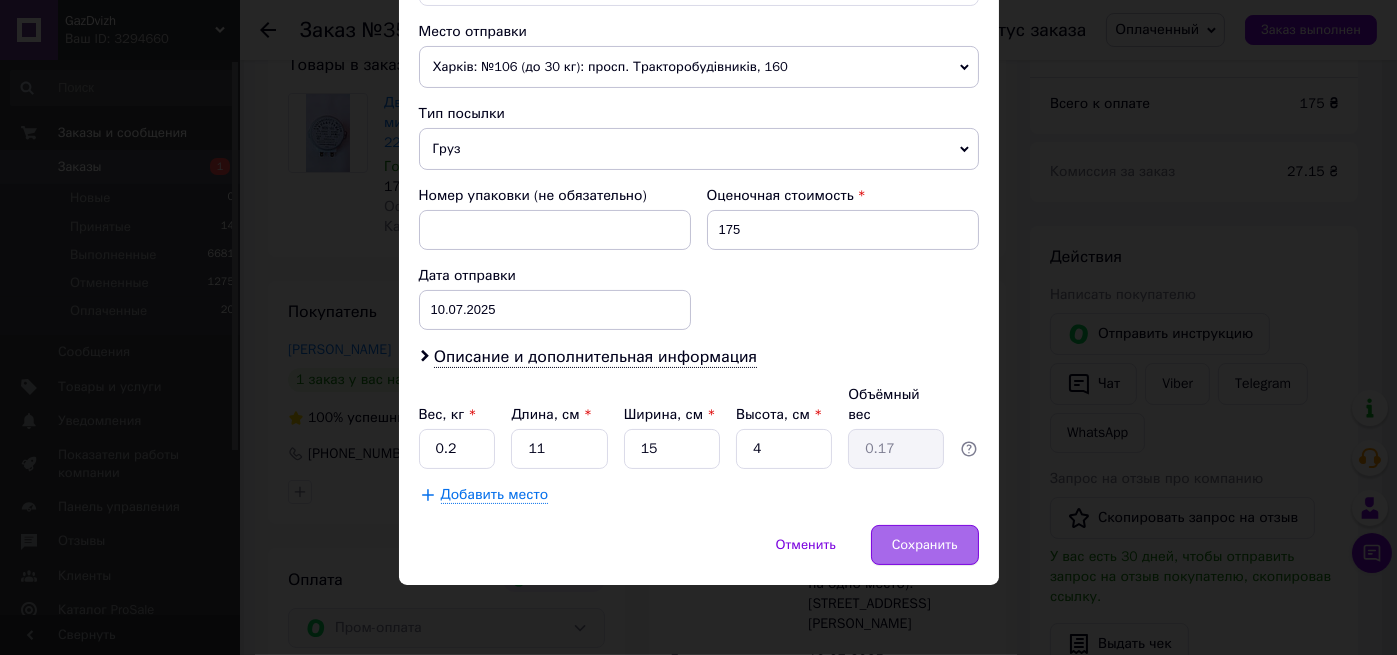 click on "Сохранить" at bounding box center [925, 545] 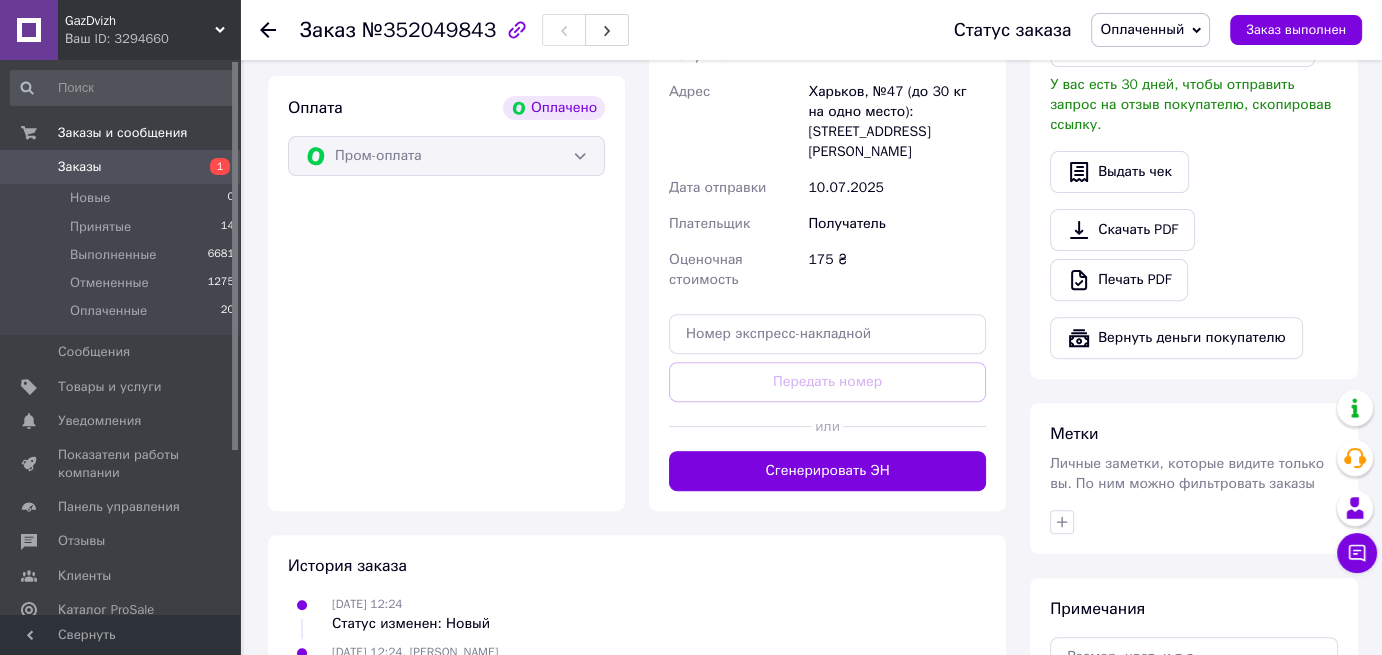 scroll, scrollTop: 700, scrollLeft: 0, axis: vertical 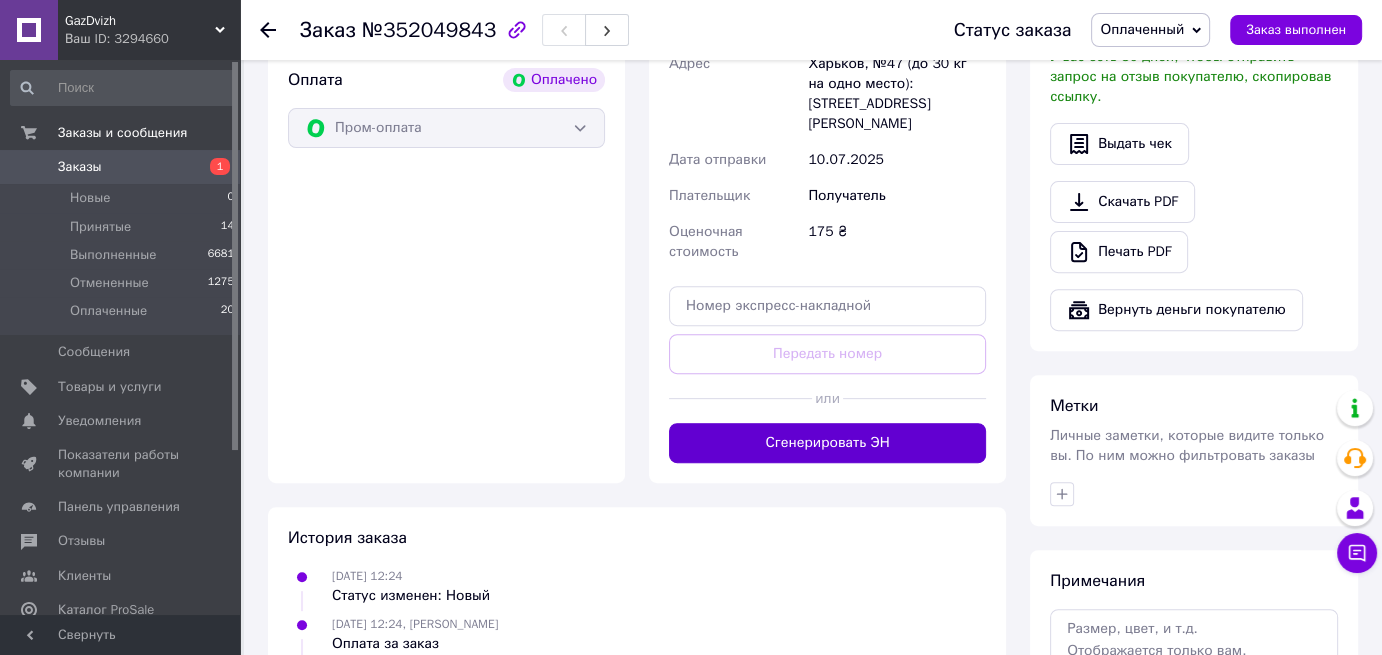 click on "Сгенерировать ЭН" at bounding box center [827, 443] 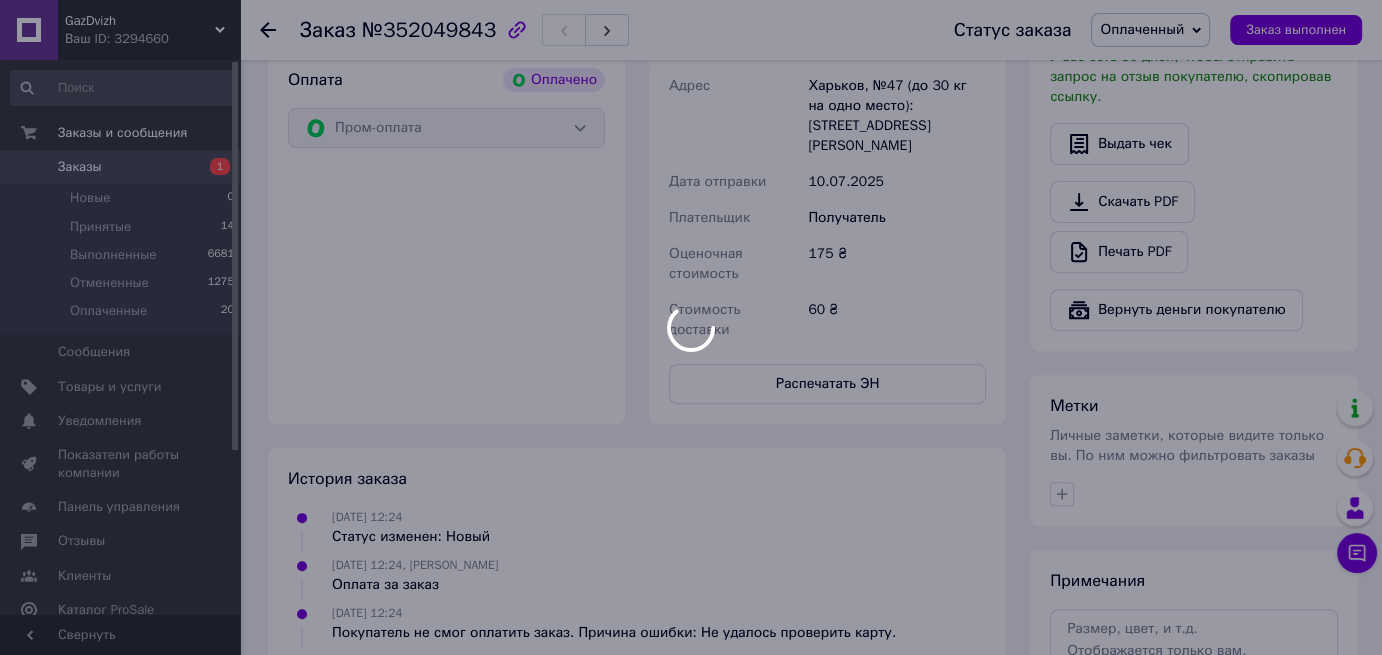 scroll, scrollTop: 56, scrollLeft: 0, axis: vertical 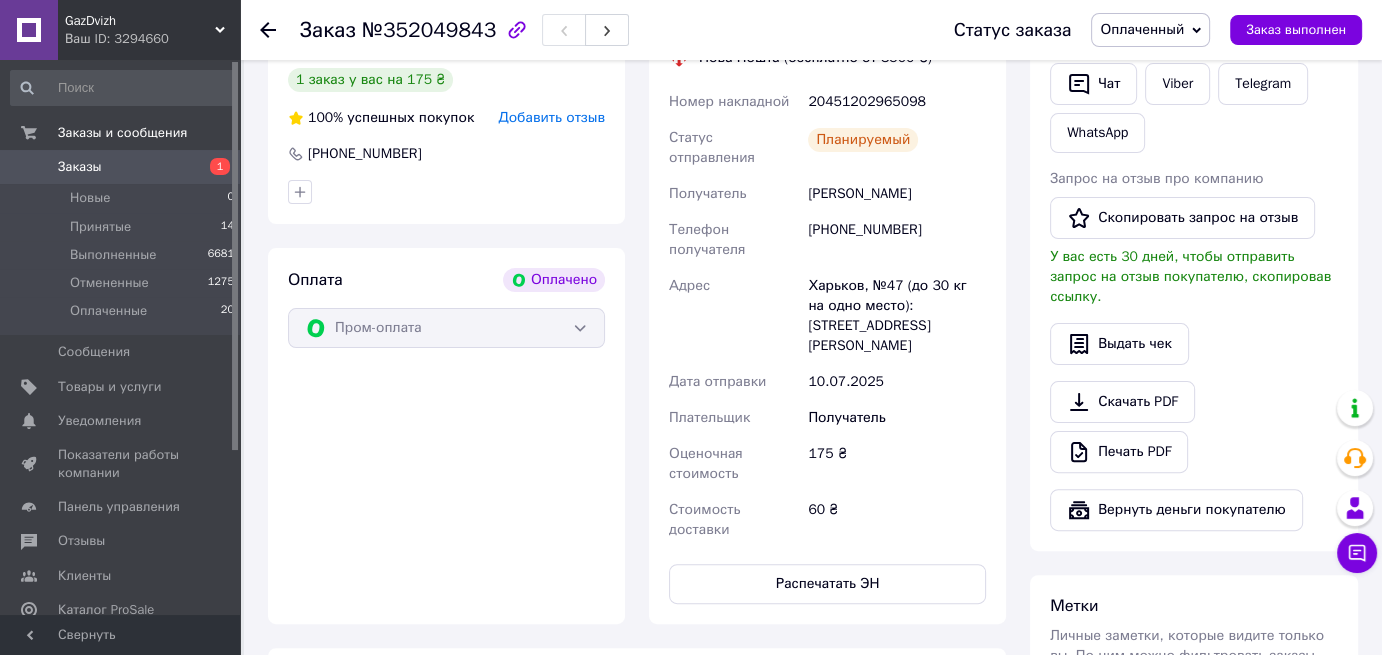 click on "Заказы" at bounding box center [80, 167] 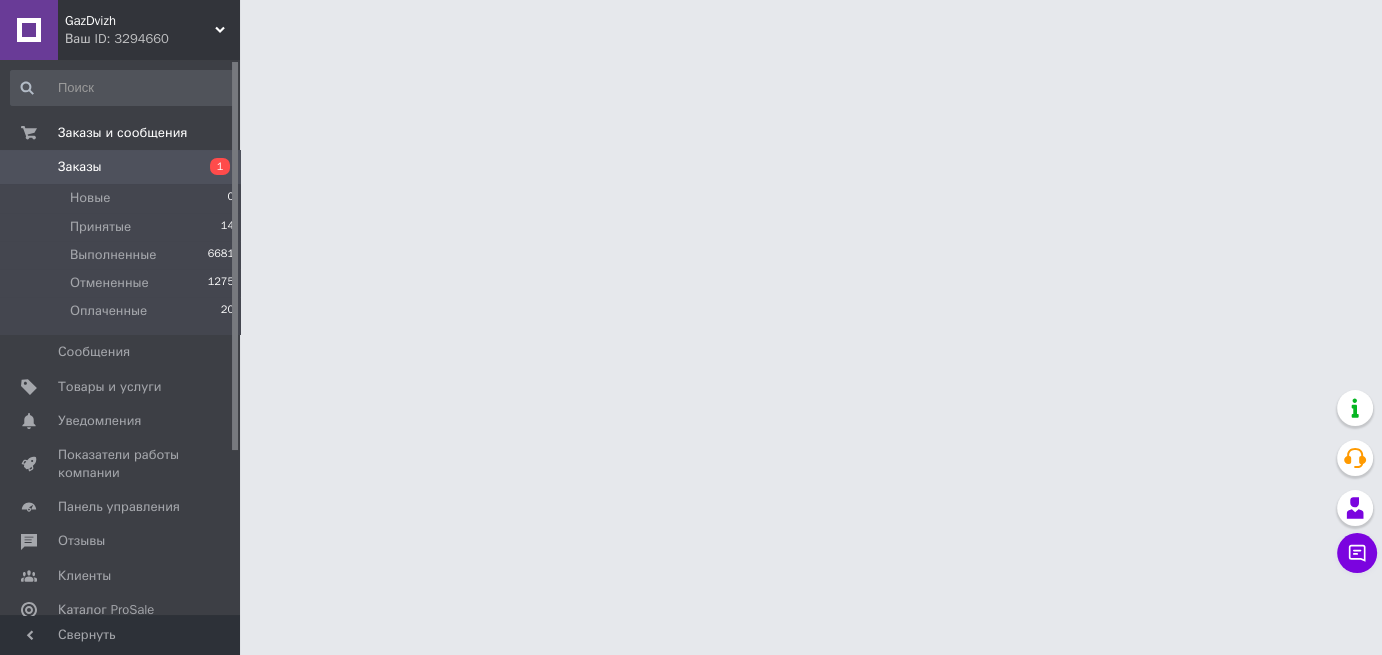 scroll, scrollTop: 0, scrollLeft: 0, axis: both 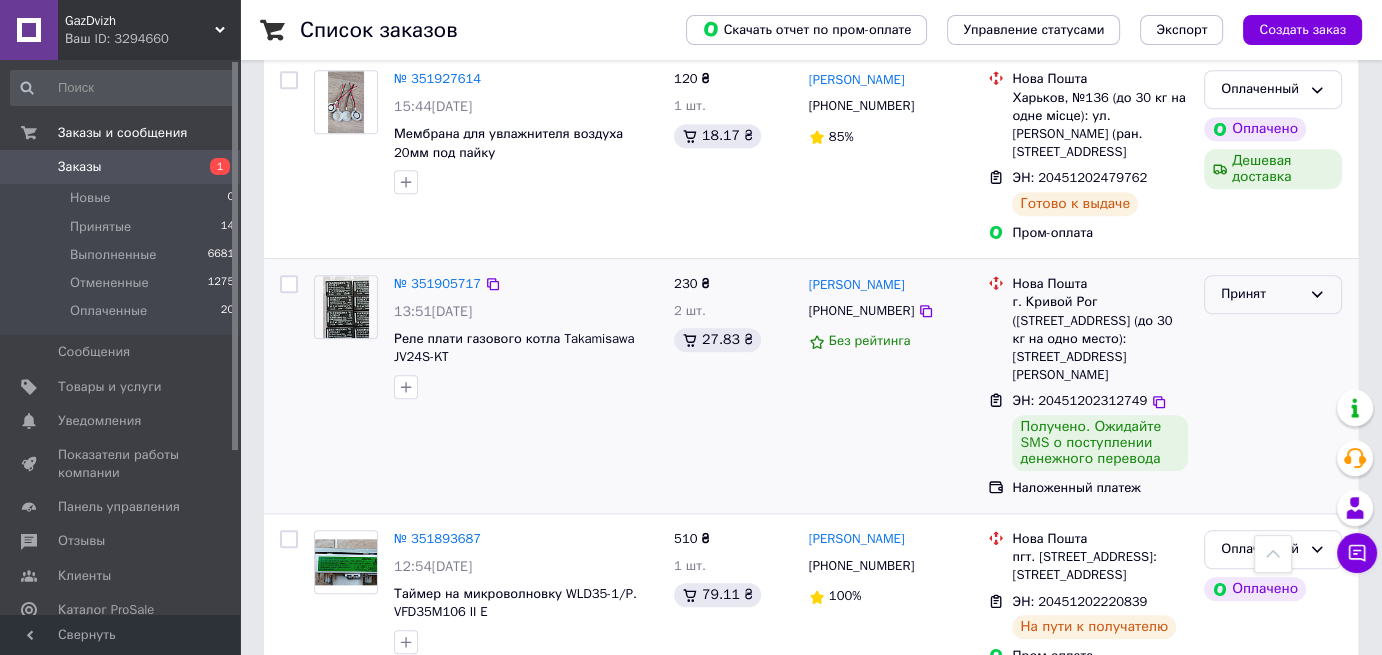 click 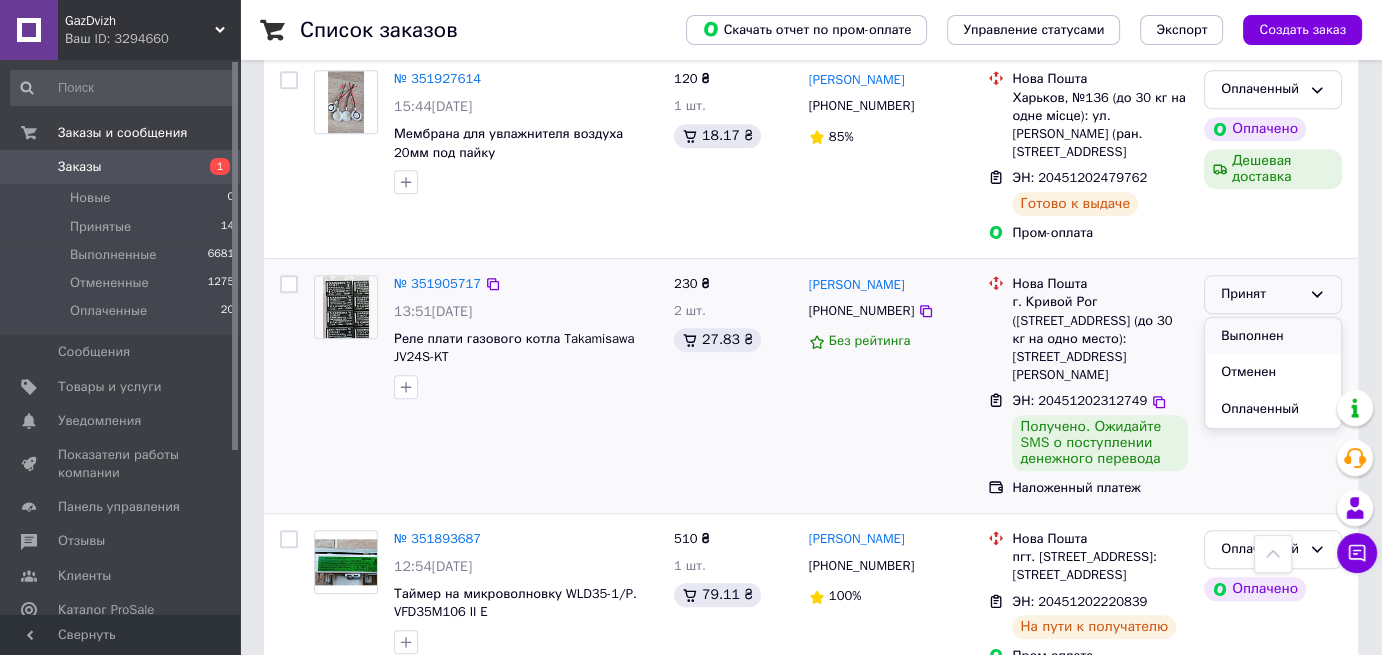 click on "Выполнен" at bounding box center [1273, 336] 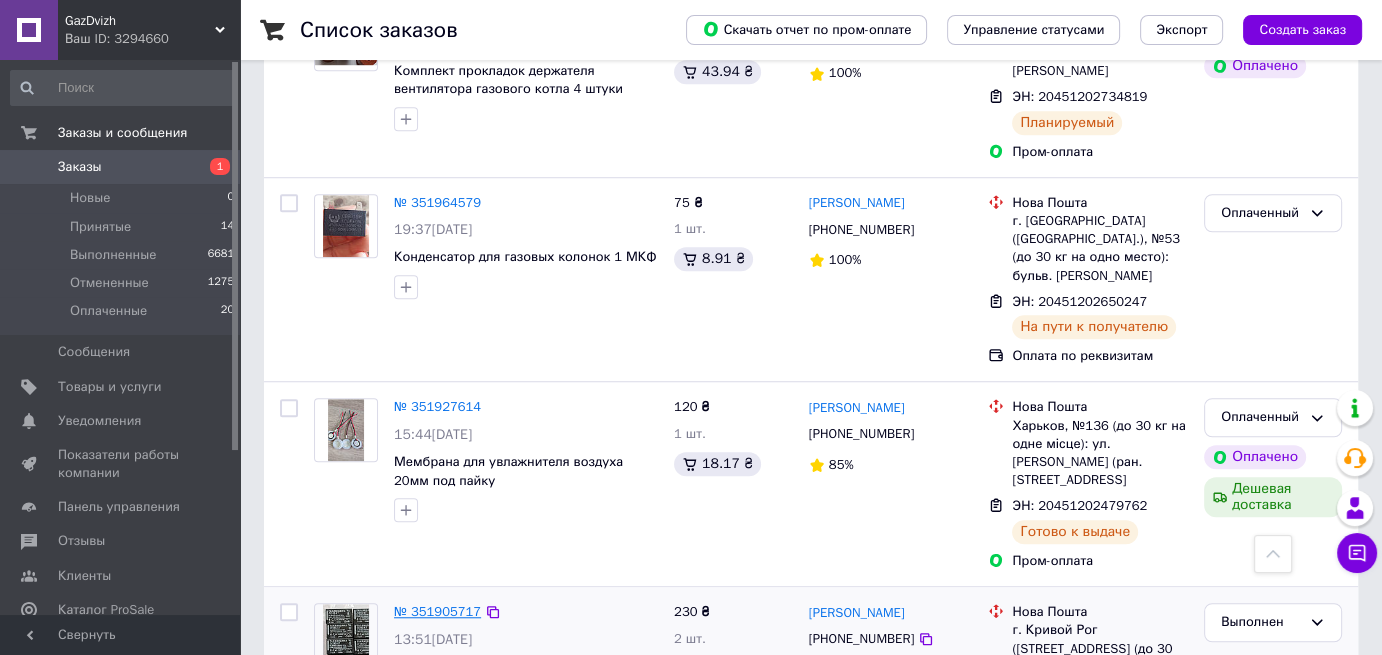 scroll, scrollTop: 1519, scrollLeft: 0, axis: vertical 